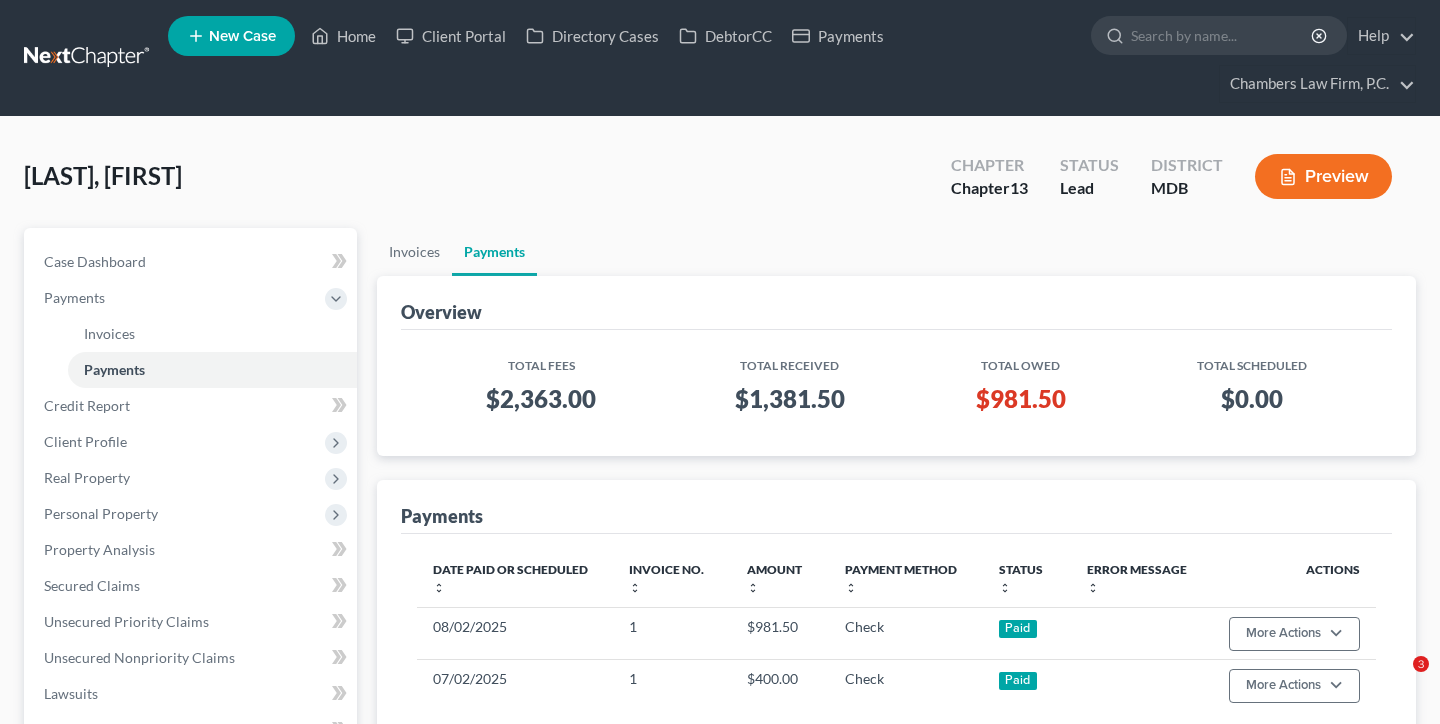 click at bounding box center (1222, 35) 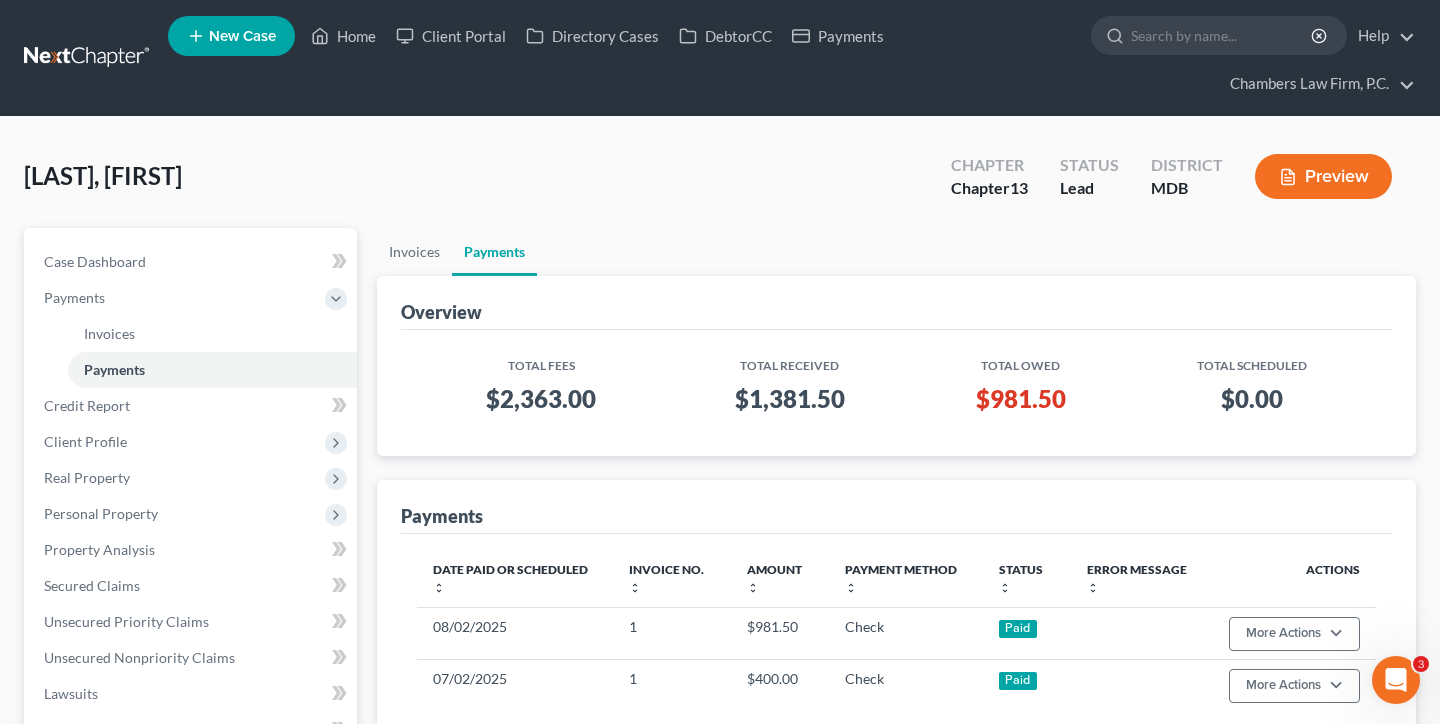 scroll, scrollTop: 0, scrollLeft: 0, axis: both 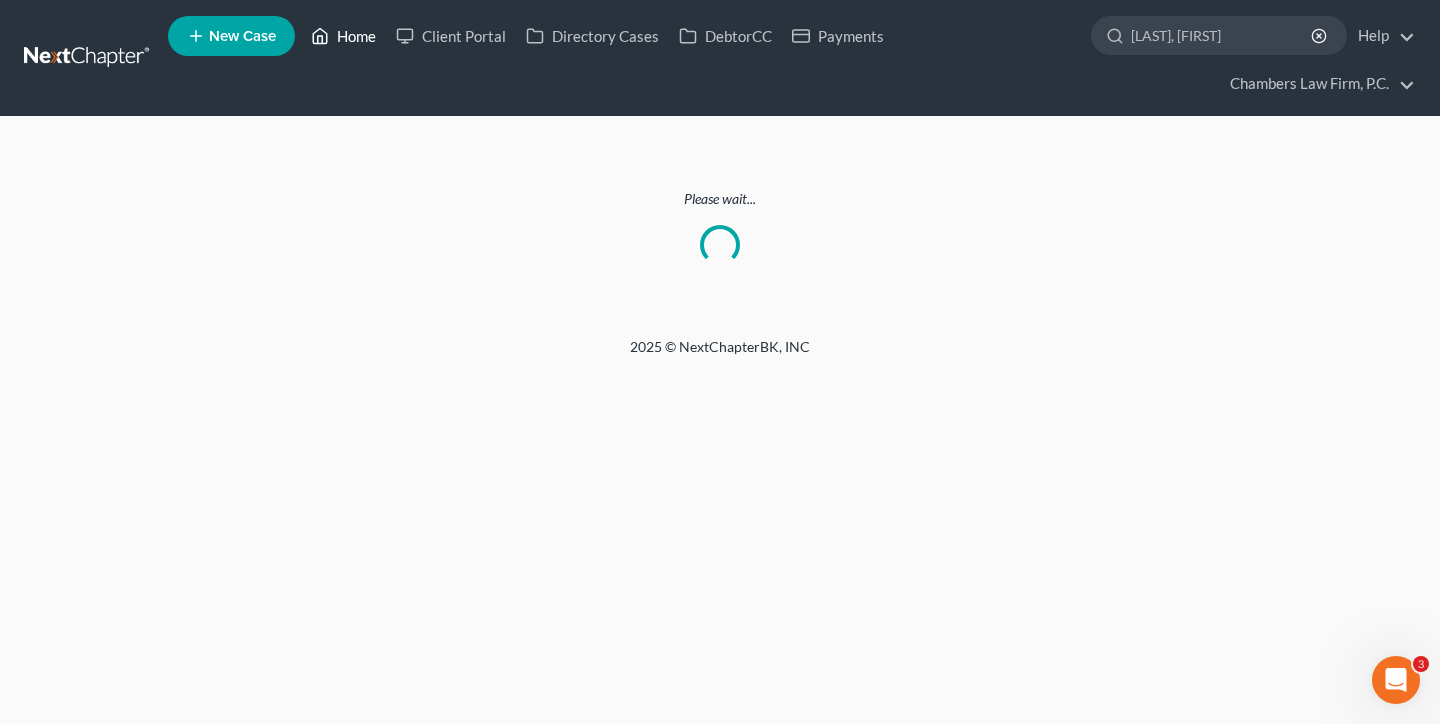 click on "Home" at bounding box center [343, 36] 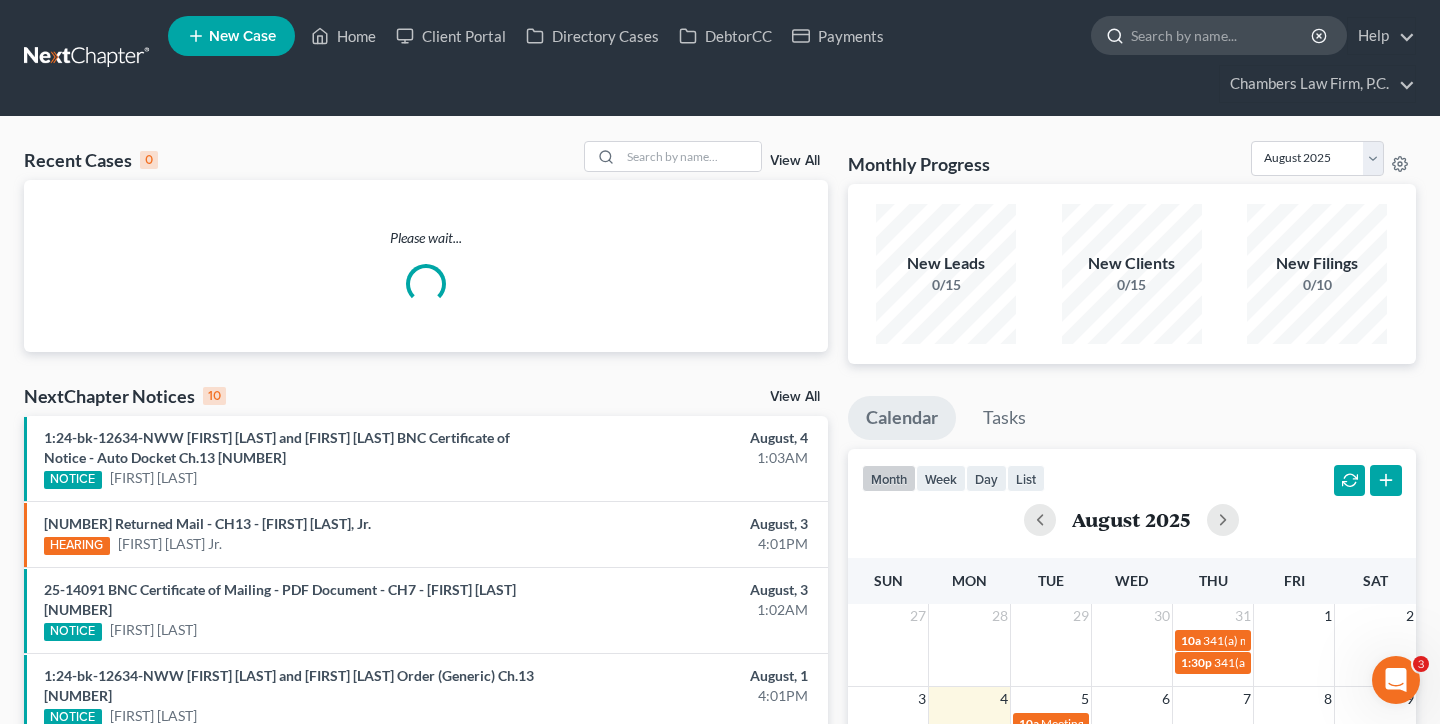 click at bounding box center [1222, 35] 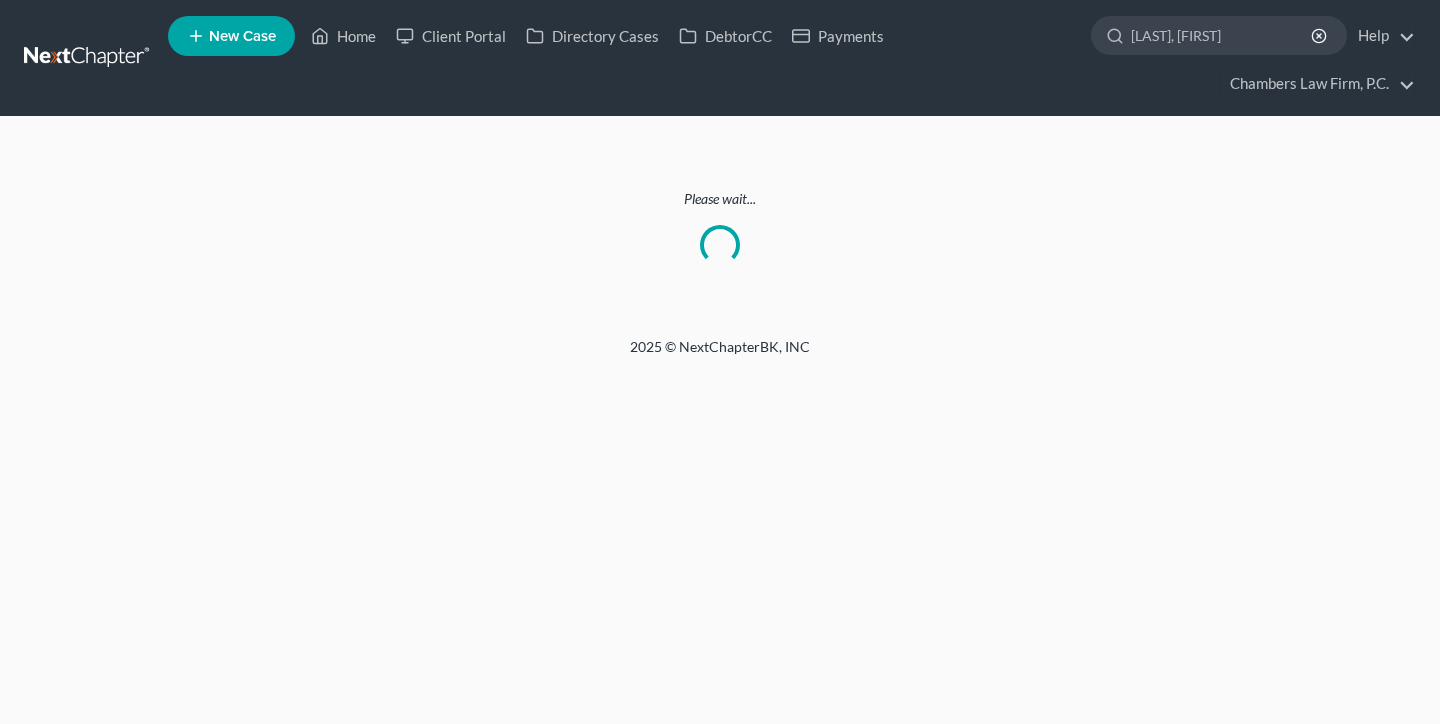 scroll, scrollTop: 0, scrollLeft: 0, axis: both 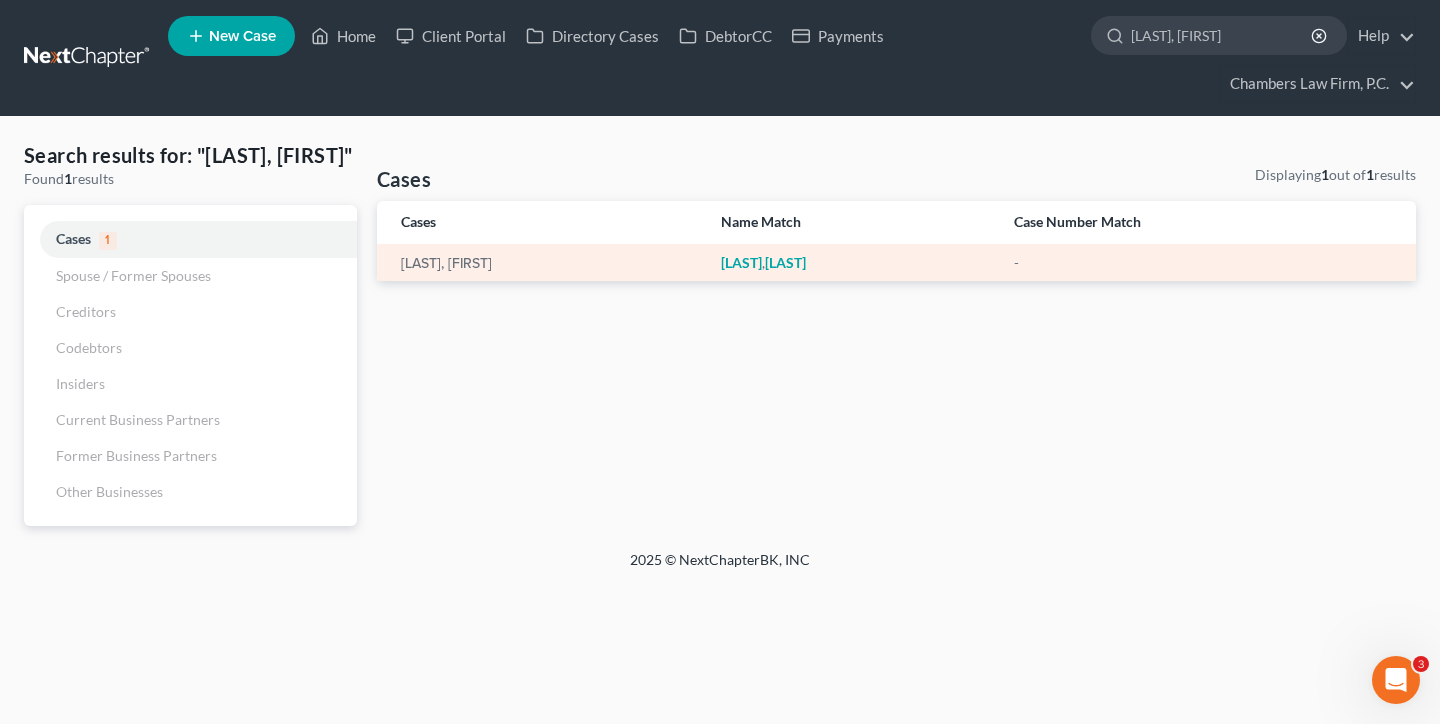 click on "[LAST]" at bounding box center (785, 262) 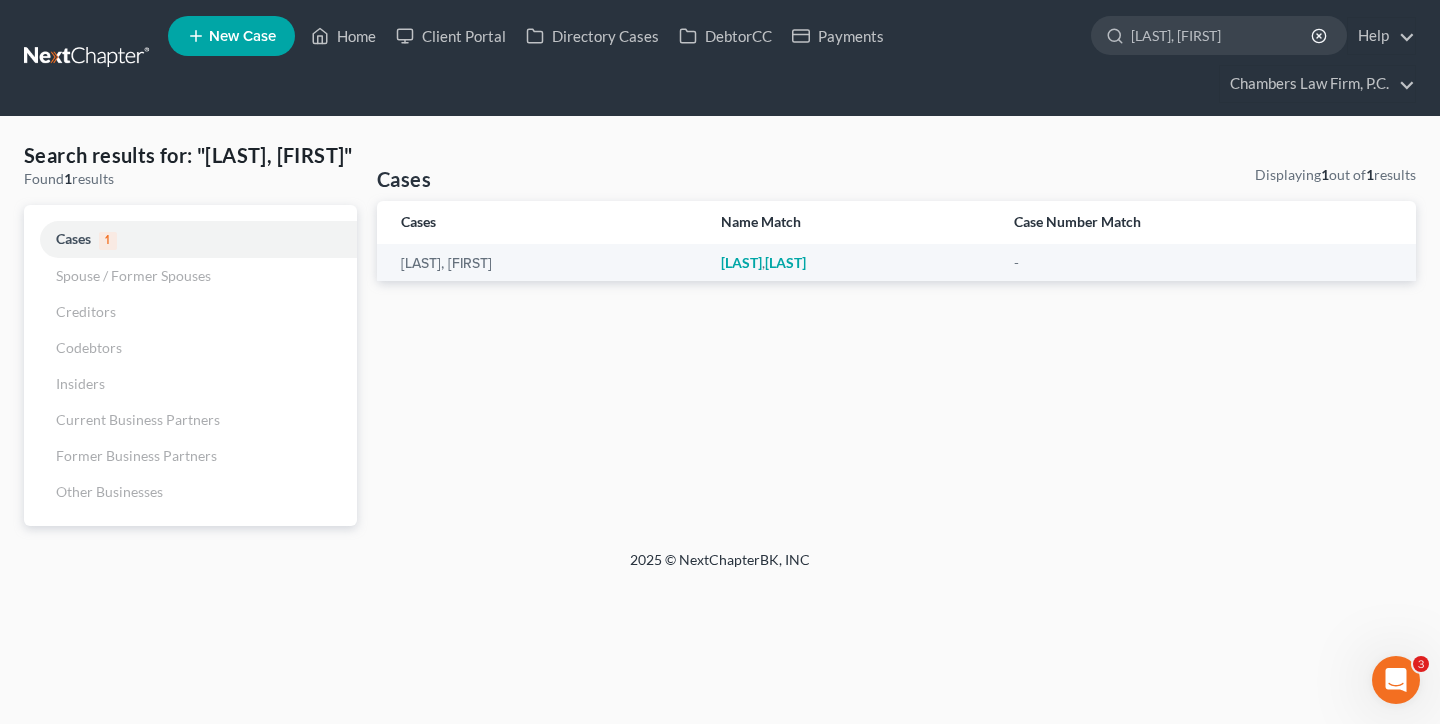 click on "Cases Displaying  1  out of  1  results Cases Name Match Case Number Match [LAST], [FIRST] [LAST] ,  [FIRST] -
Previous
1
Next" at bounding box center [896, 345] 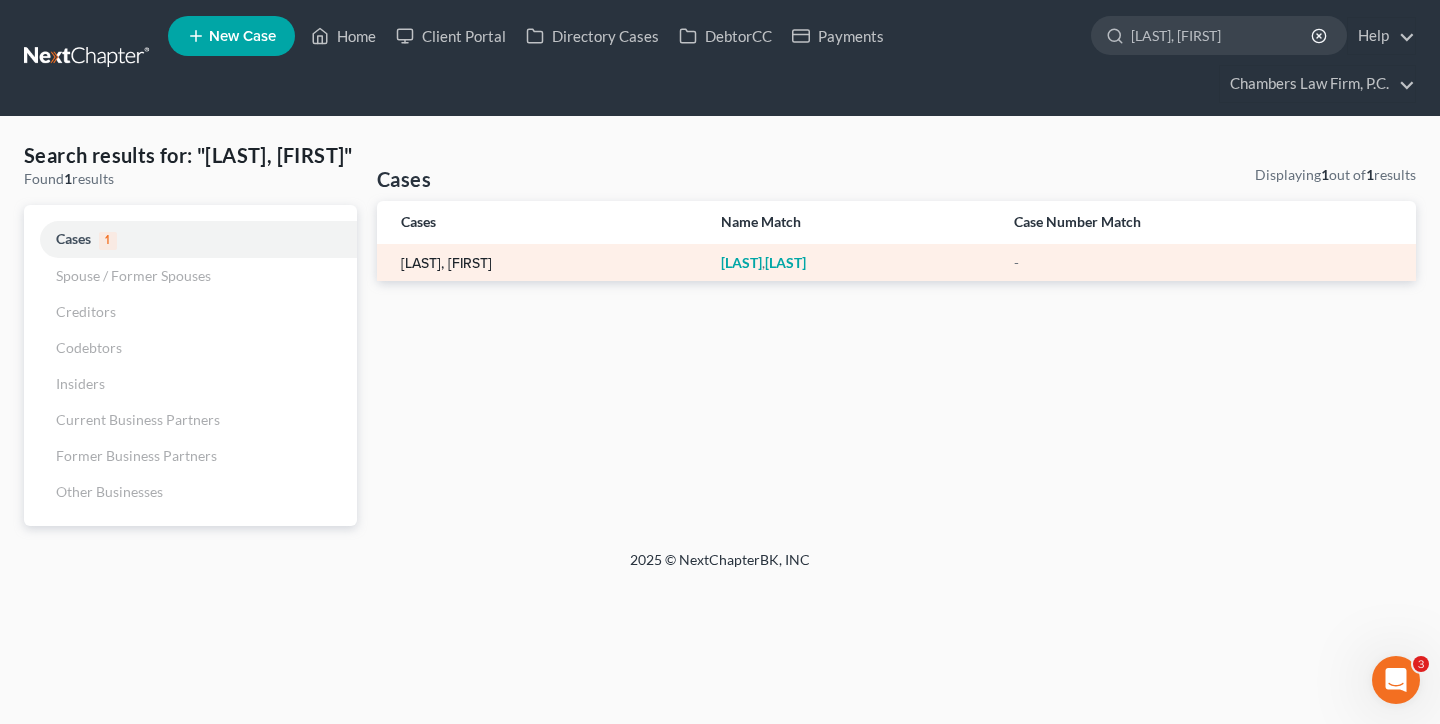 click on "[LAST], [FIRST]" at bounding box center [446, 264] 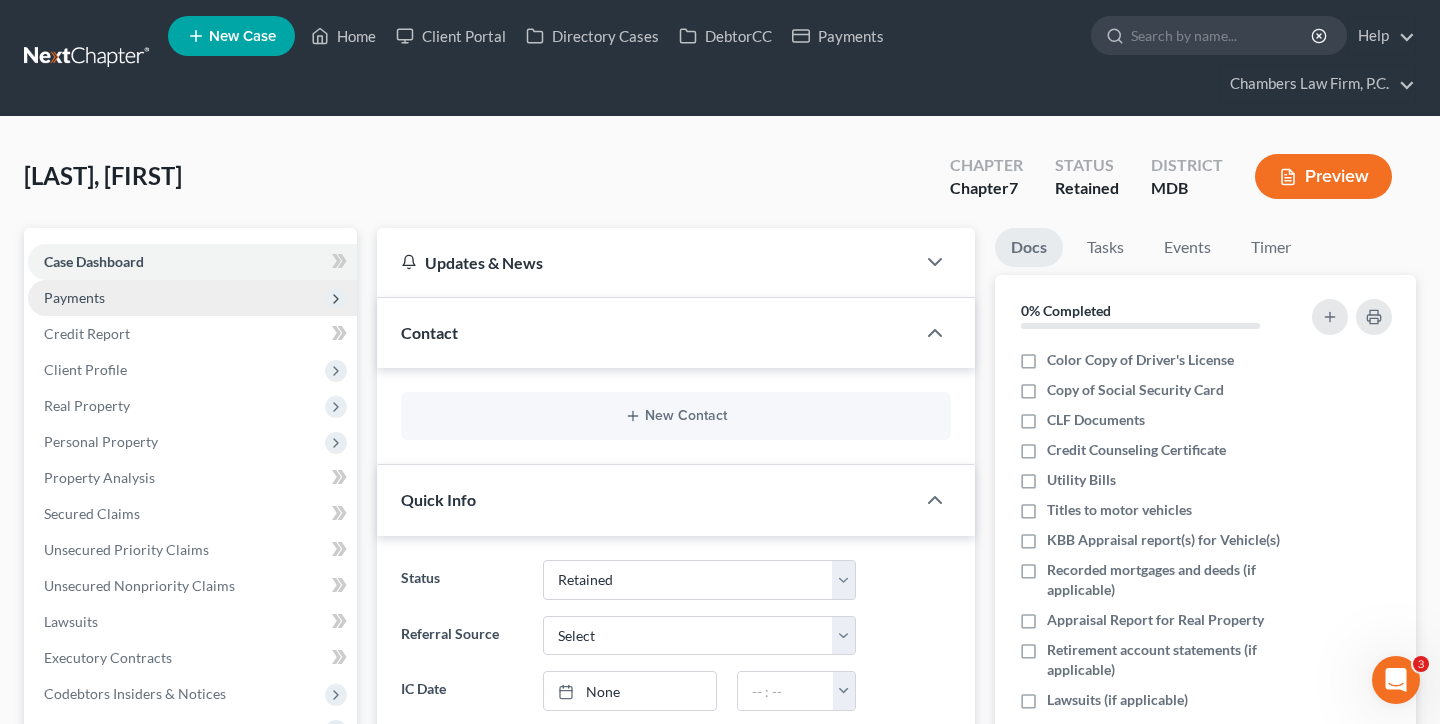click on "Payments" at bounding box center [192, 298] 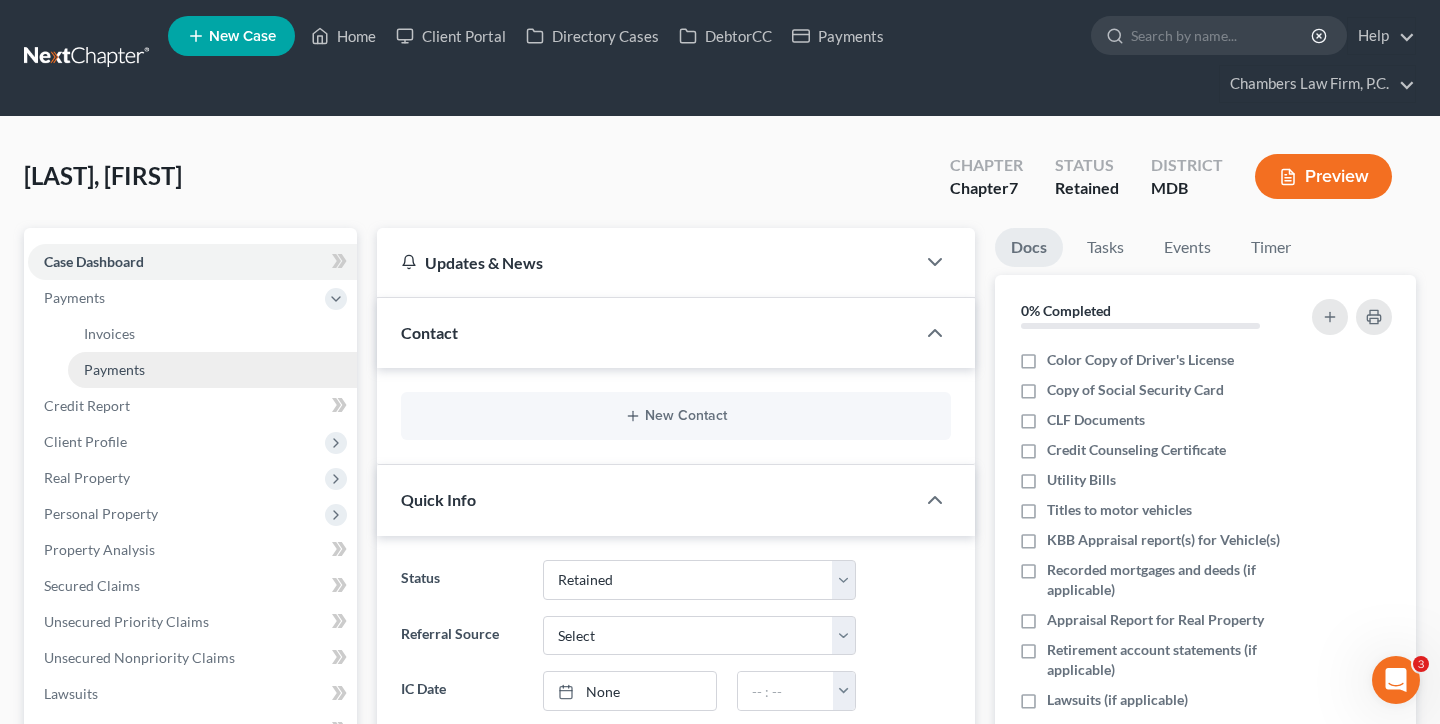 click on "Payments" at bounding box center (114, 369) 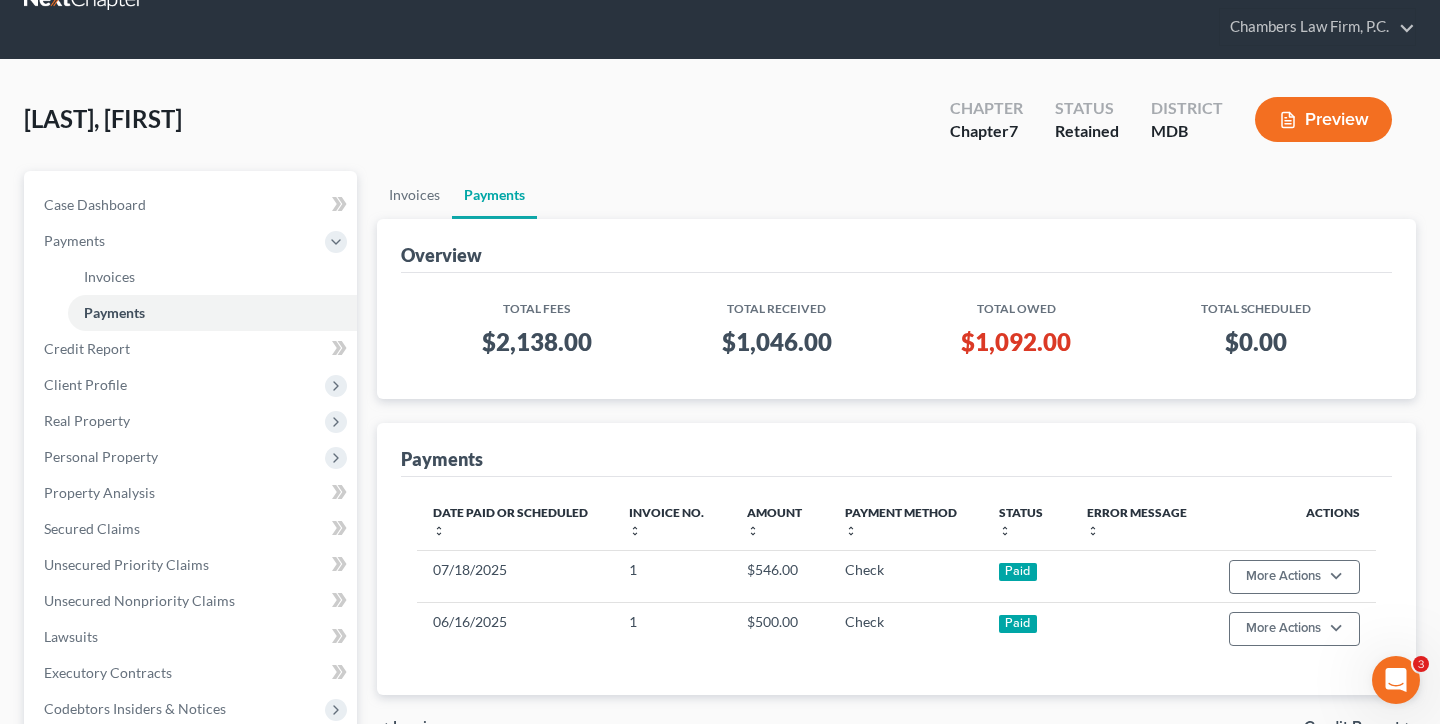 scroll, scrollTop: 67, scrollLeft: 0, axis: vertical 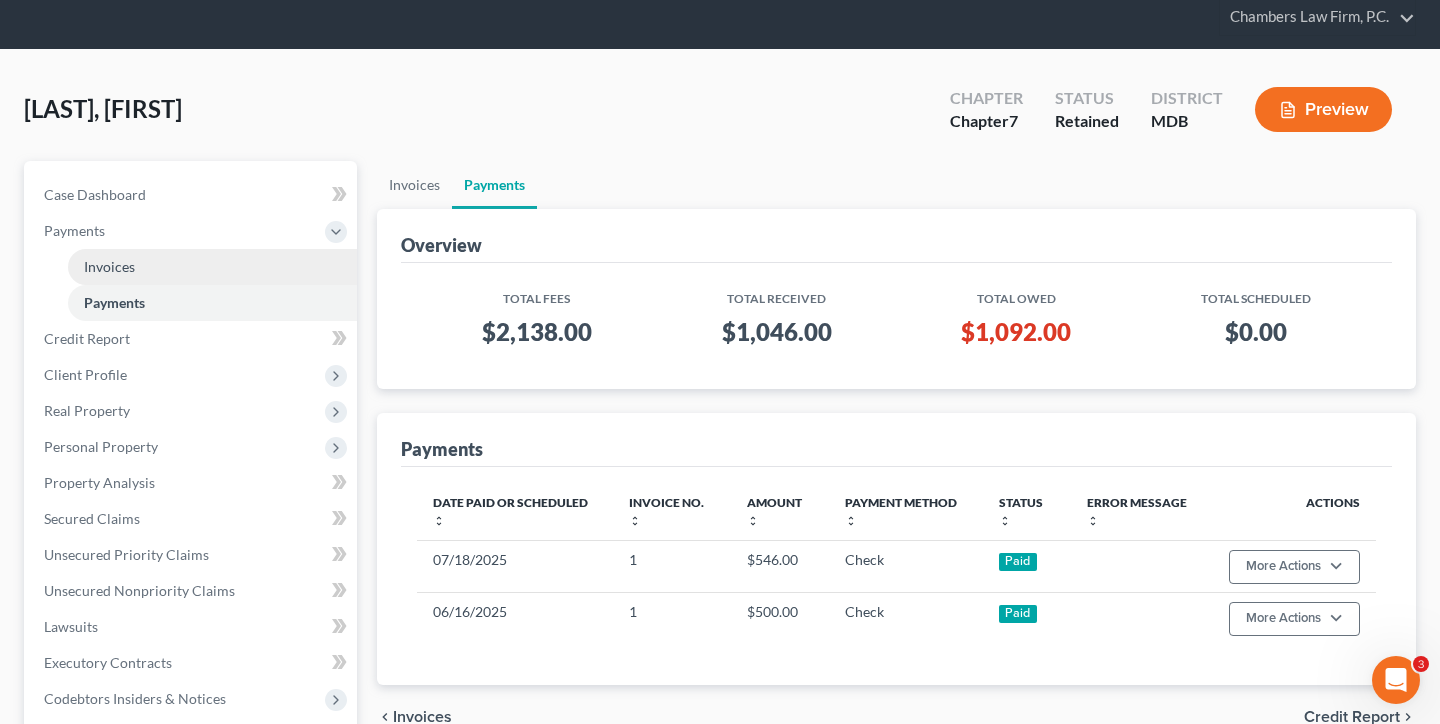 click on "Invoices" at bounding box center [212, 267] 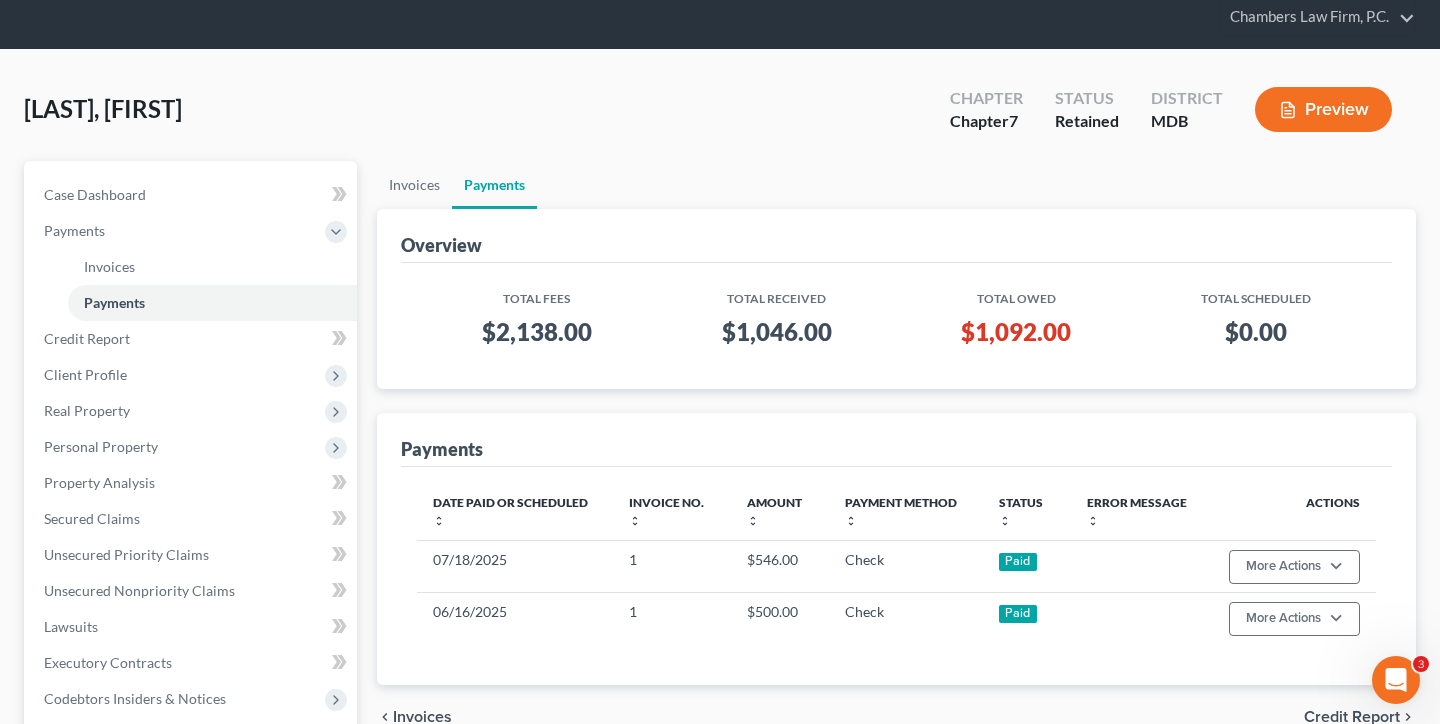 scroll, scrollTop: 0, scrollLeft: 0, axis: both 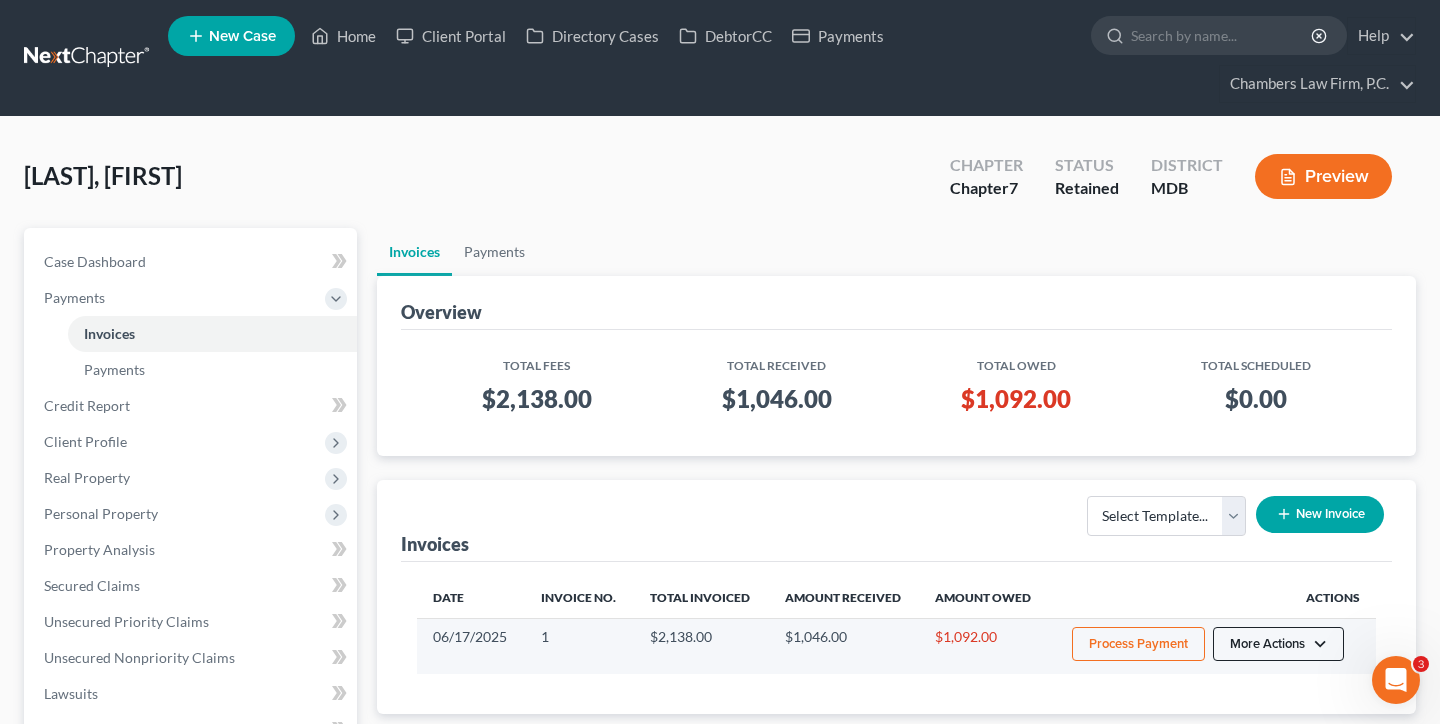 click on "More Actions" at bounding box center (1278, 644) 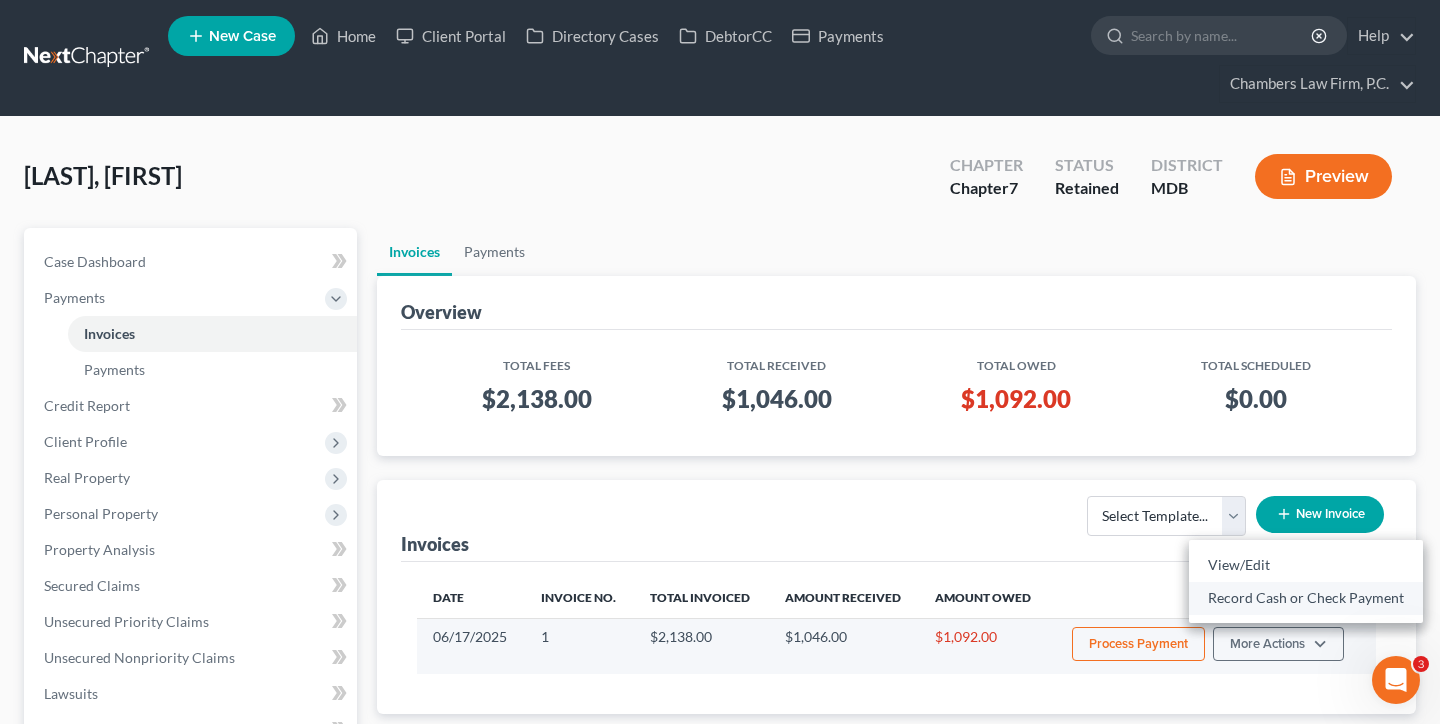 click on "Record Cash or Check Payment" at bounding box center [1306, 598] 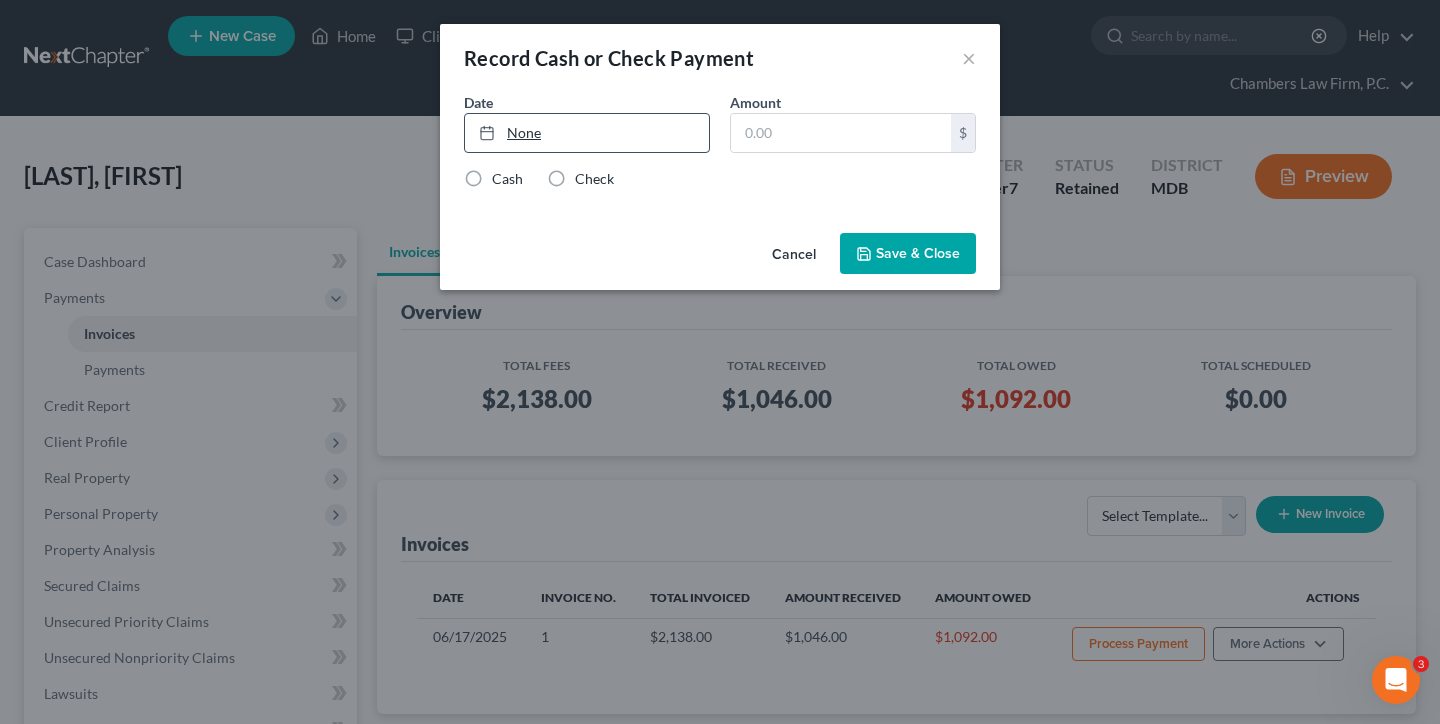 click on "None" at bounding box center (587, 133) 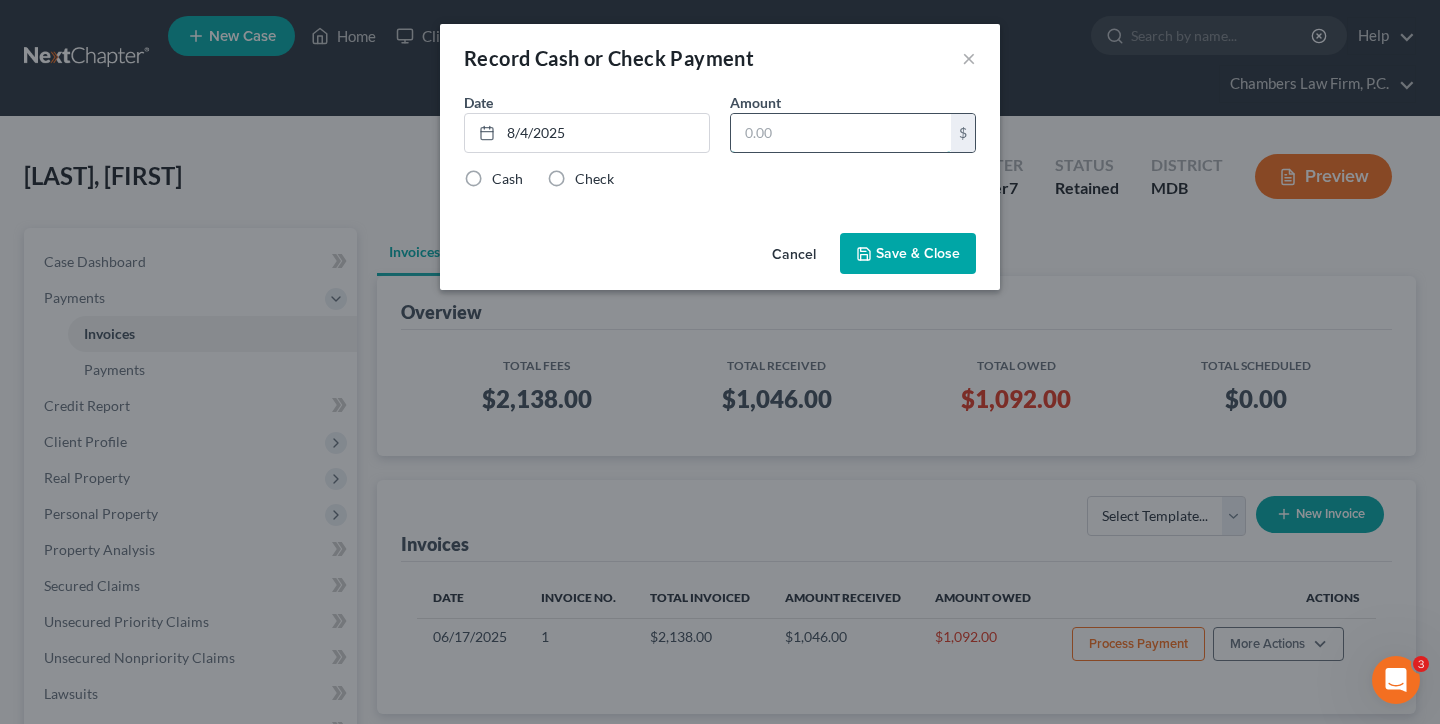 click at bounding box center [841, 133] 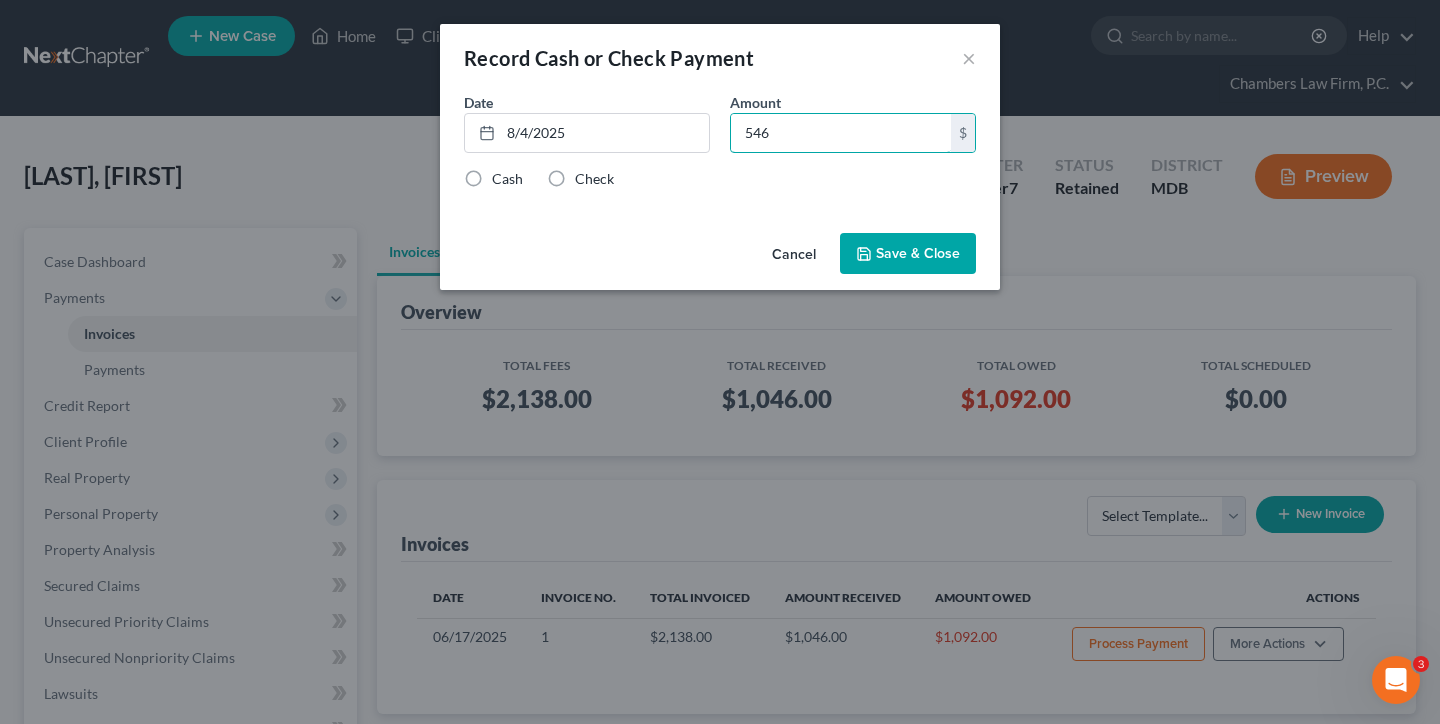 type on "546" 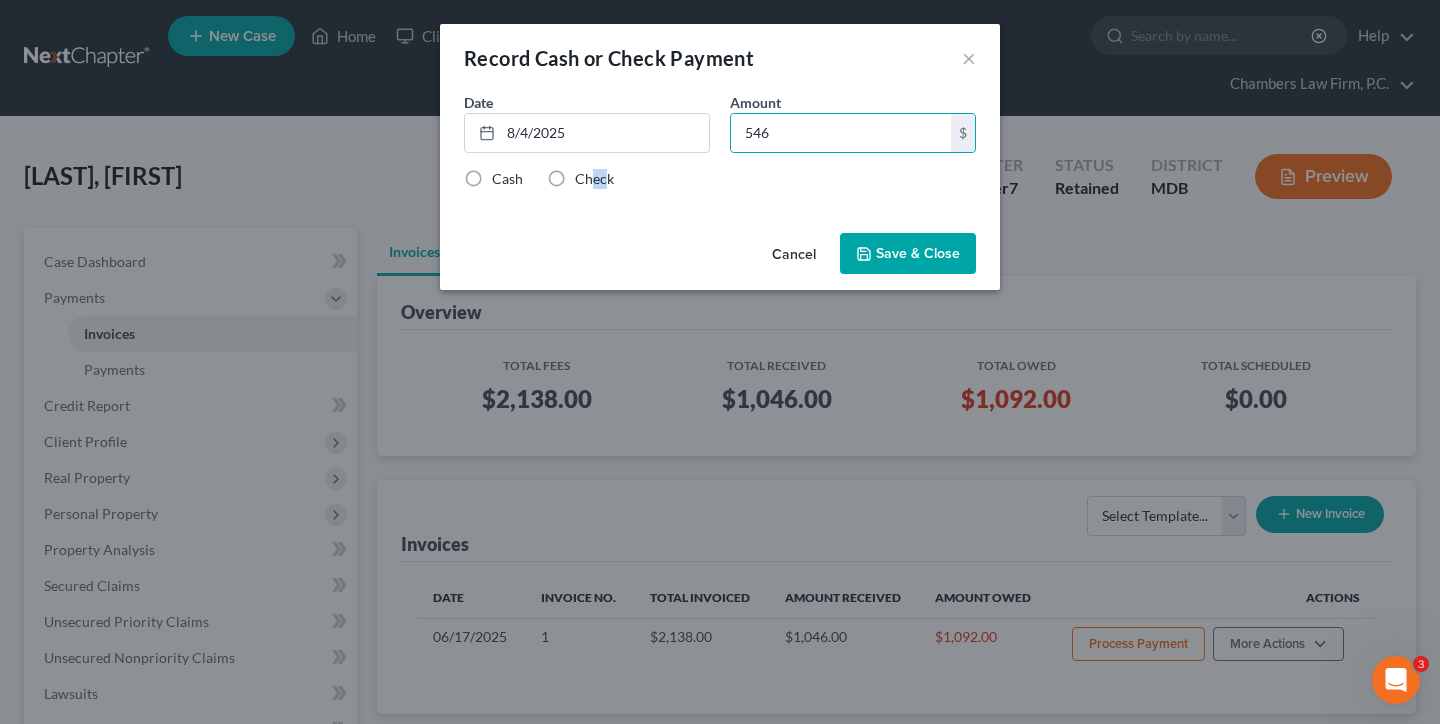 click on "Check" at bounding box center [594, 179] 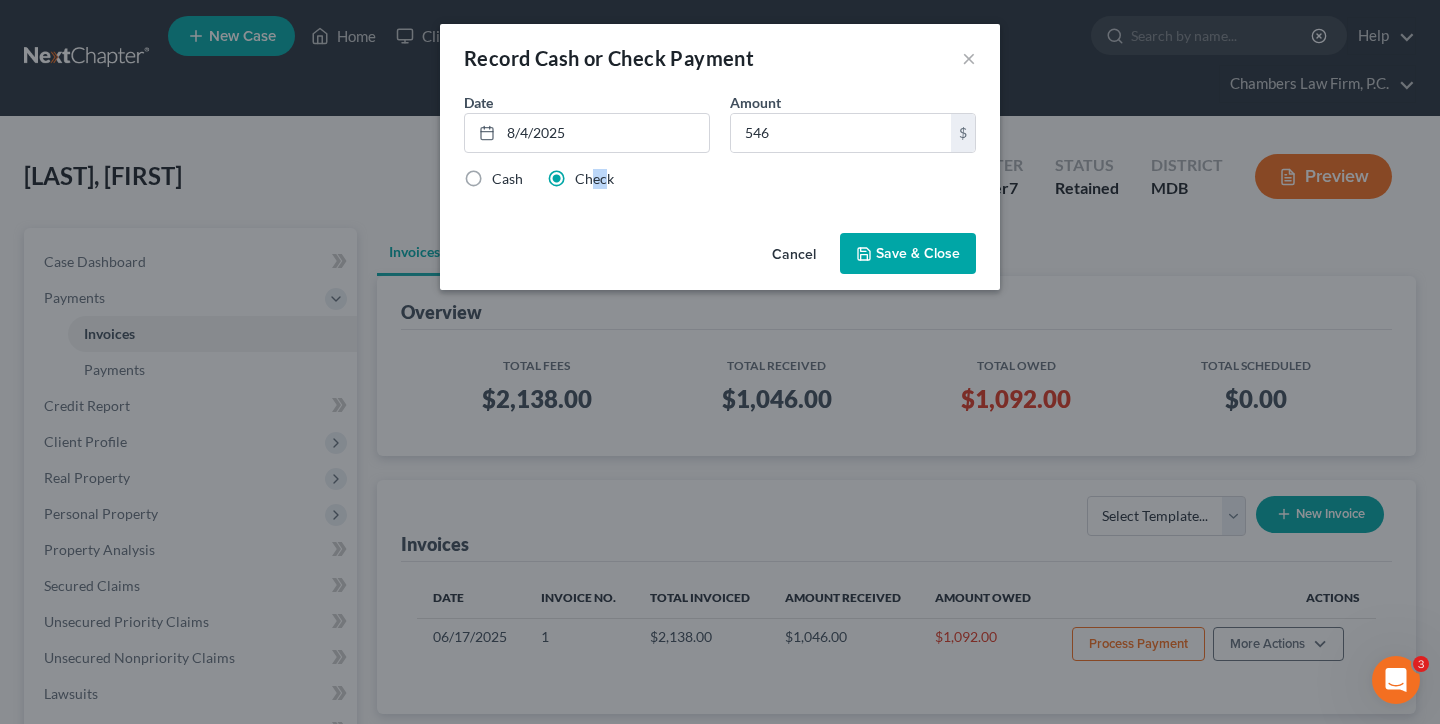 click on "Save & Close" at bounding box center [908, 254] 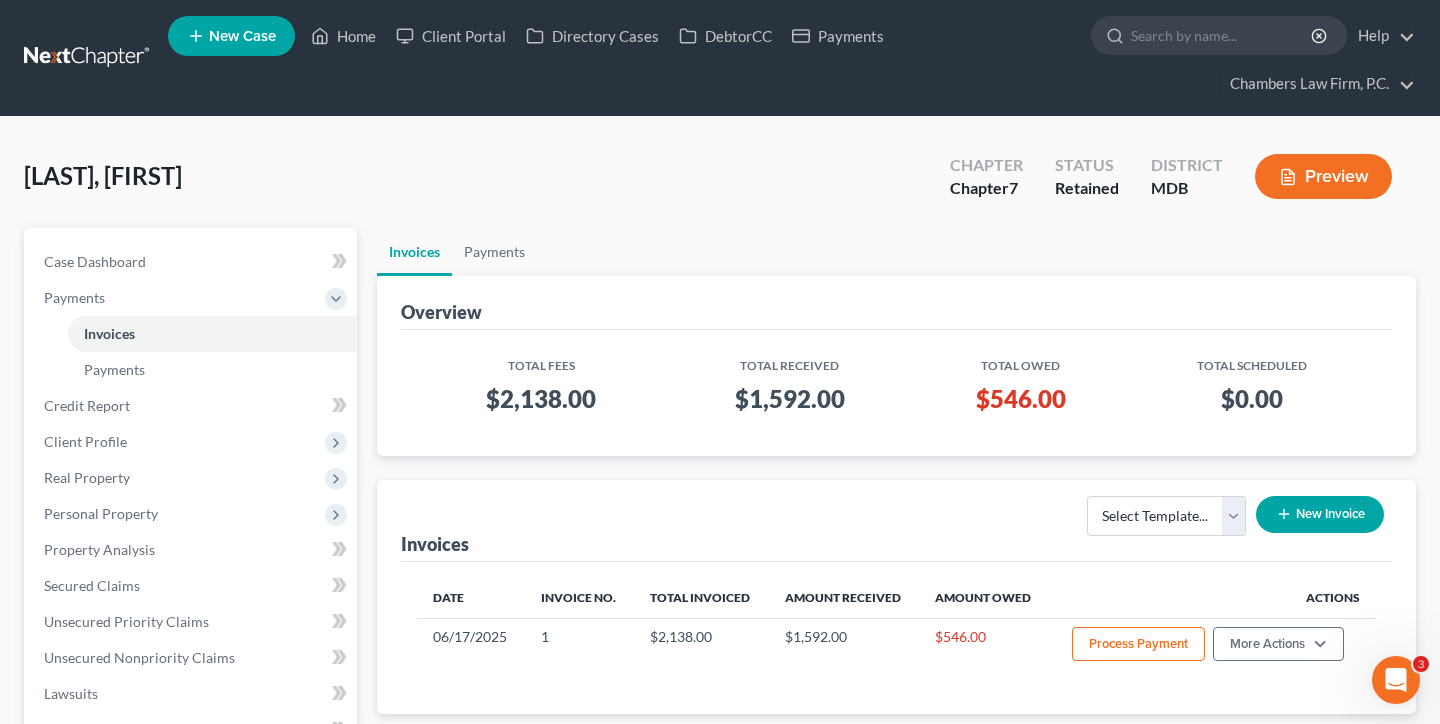 scroll, scrollTop: 47, scrollLeft: 0, axis: vertical 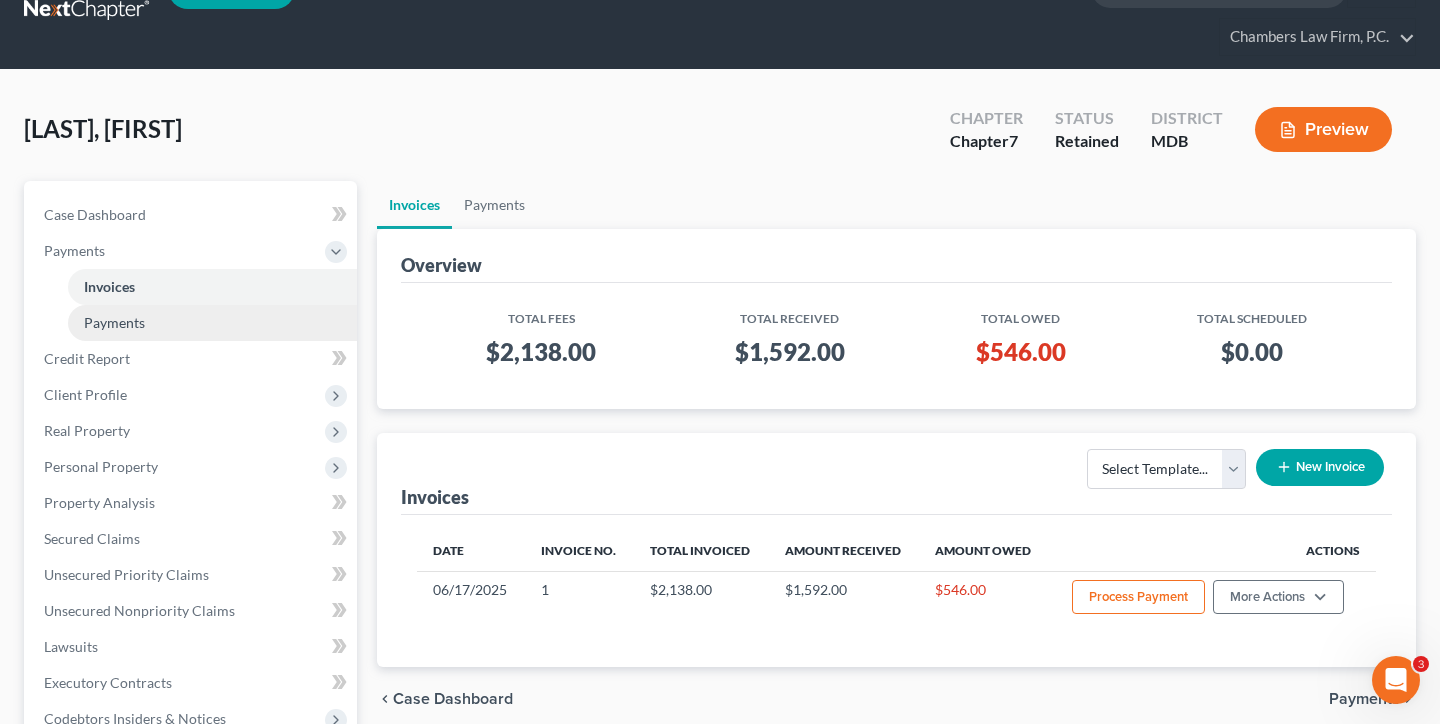 click on "Payments" at bounding box center (114, 322) 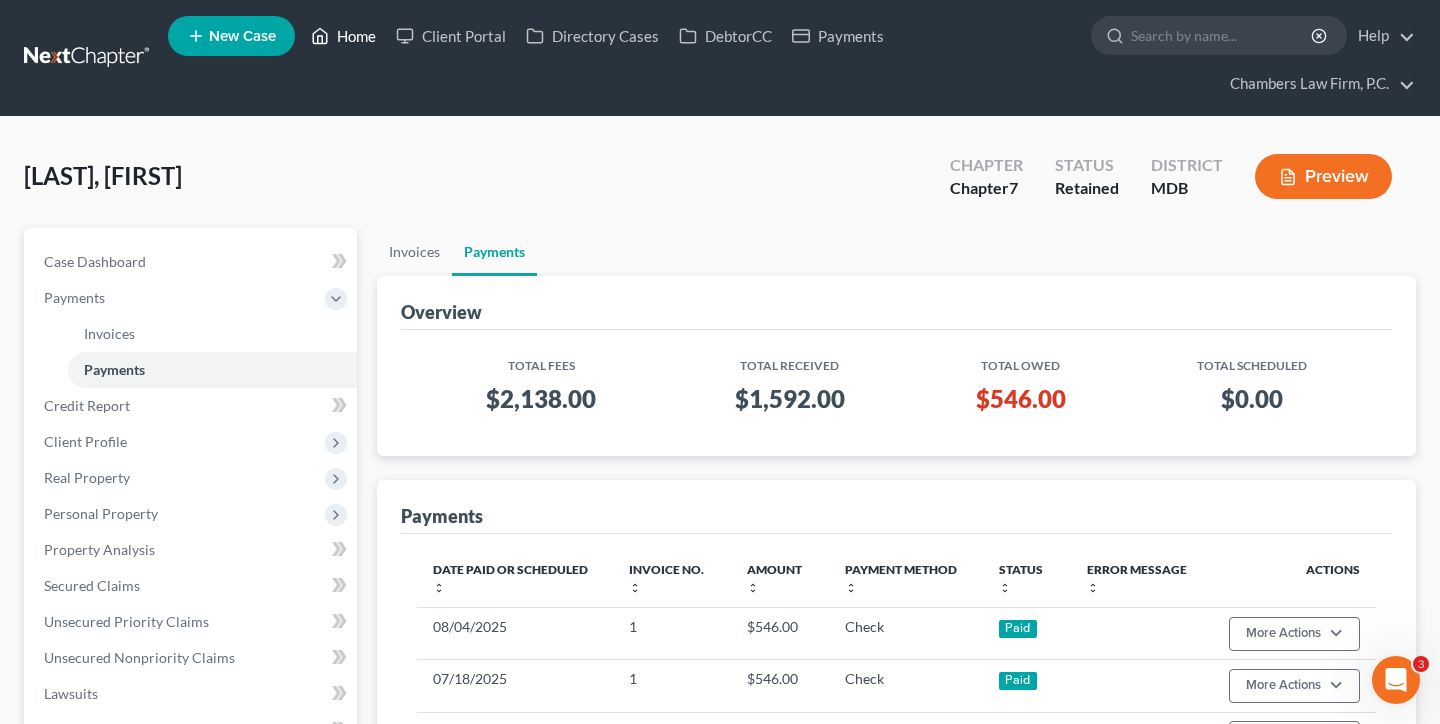 scroll, scrollTop: 0, scrollLeft: 0, axis: both 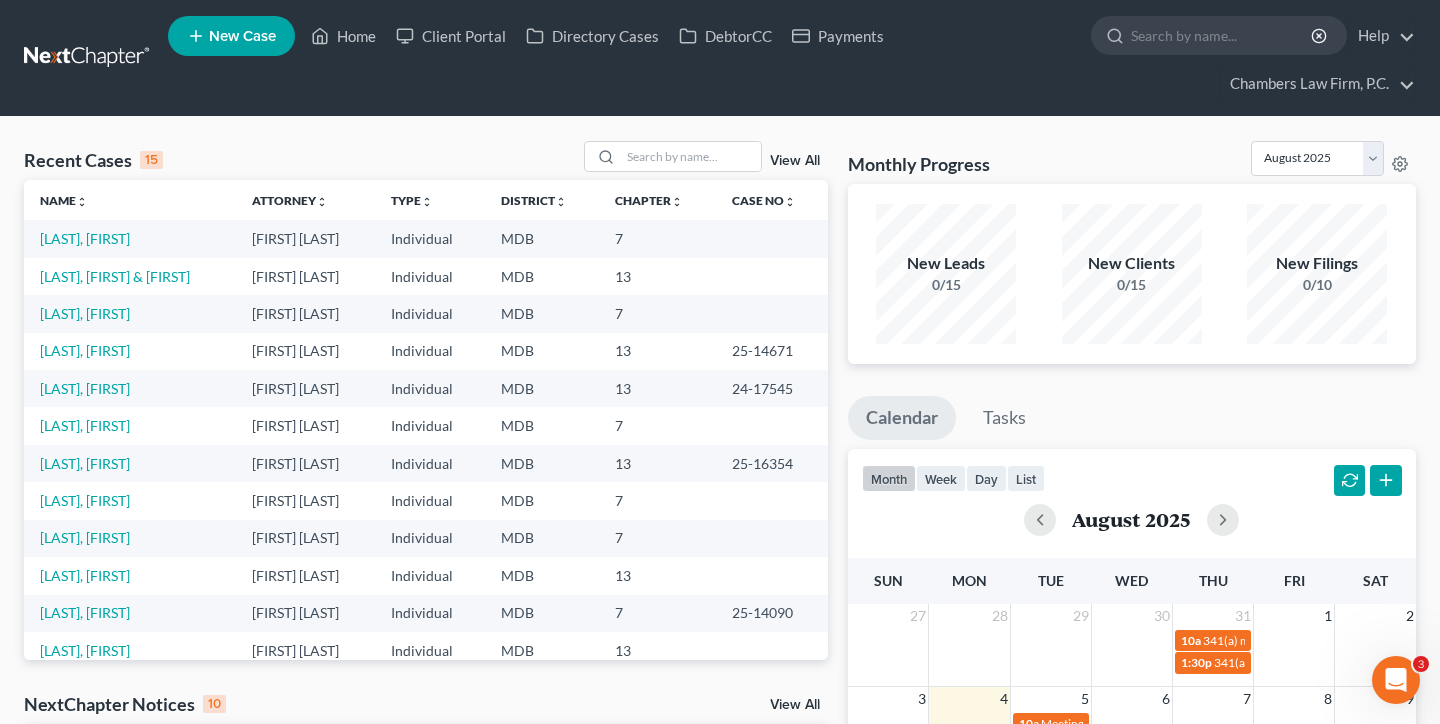 click on "Home New Case Client Portal Directory Cases DebtorCC Payments [LAST] Firm, P.C. [EMAIL] My Account Settings Plan + Billing Account Add-Ons Upgrade to Whoa Help Center Webinars Training Videos What's new Log out New Case Home Client Portal Directory Cases DebtorCC Payments         - No Result - See all results Or Press Enter... Help Help Center Webinars Training Videos What's new [LAST] Firm, P.C. [LAST] Firm, P.C. [EMAIL] My Account Settings Plan + Billing Account Add-Ons Upgrade to Whoa Log out" at bounding box center [720, 58] 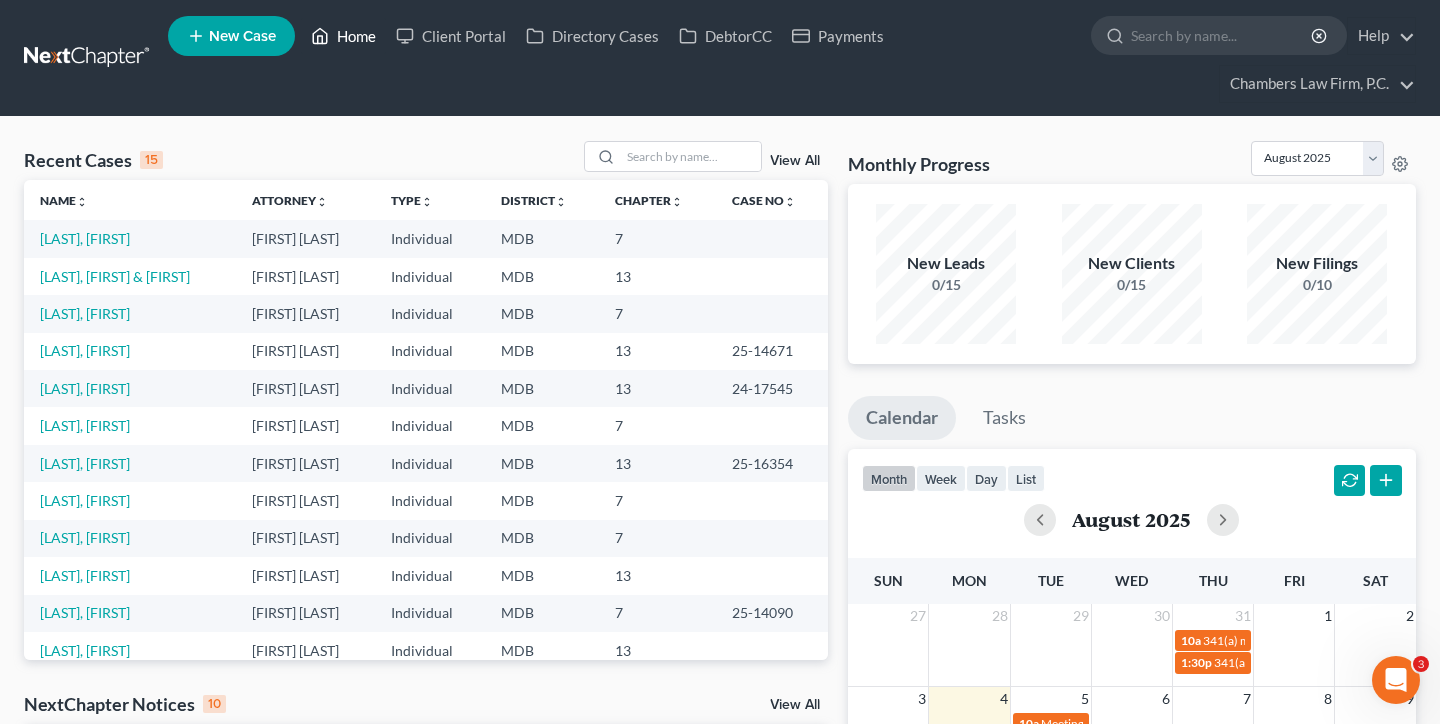 click on "Home" at bounding box center [343, 36] 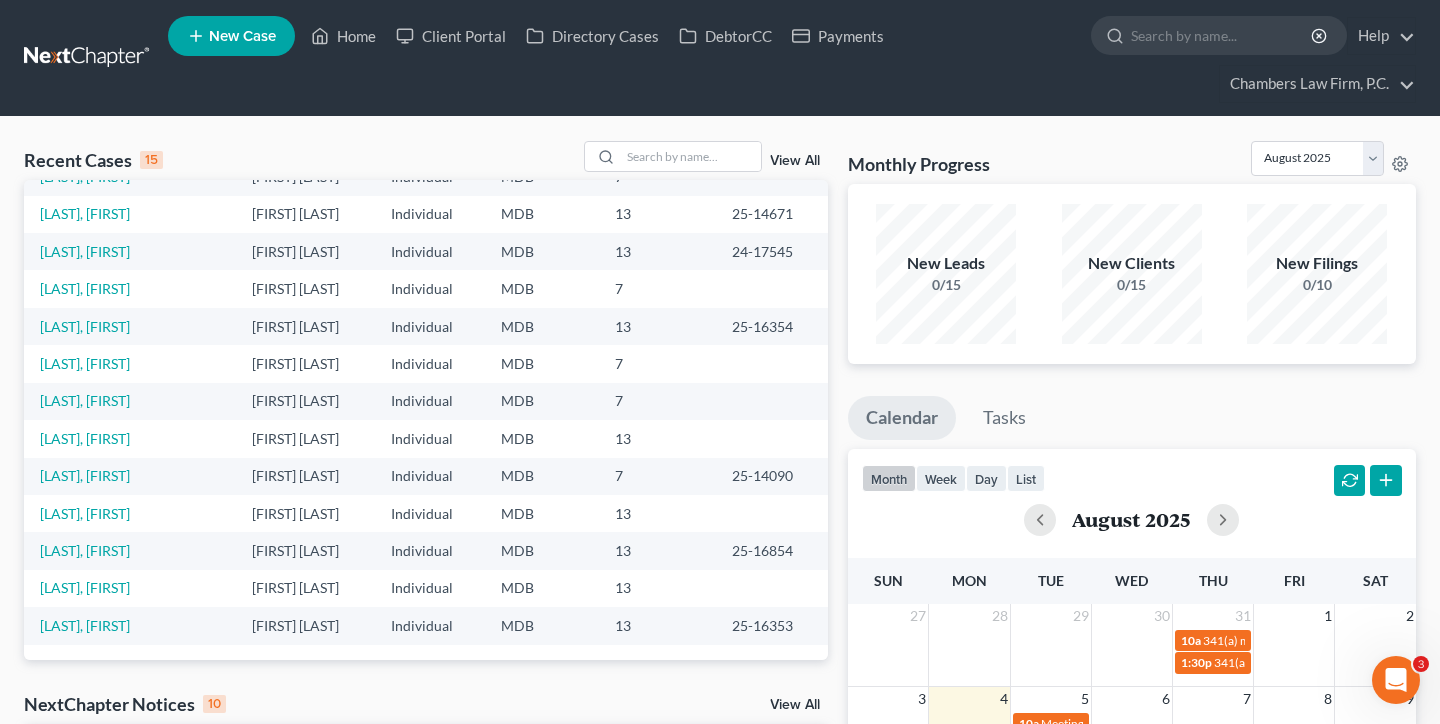 scroll, scrollTop: 137, scrollLeft: 0, axis: vertical 